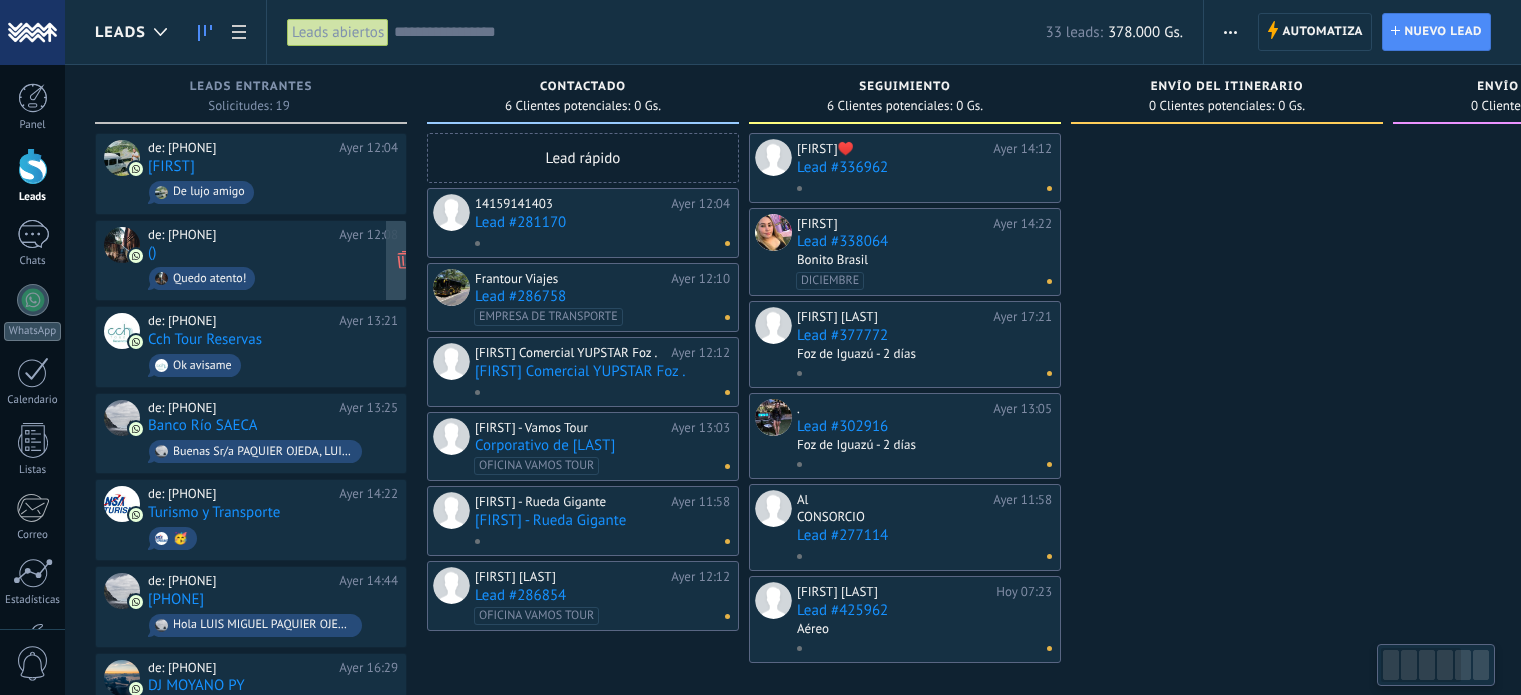 scroll, scrollTop: 0, scrollLeft: 0, axis: both 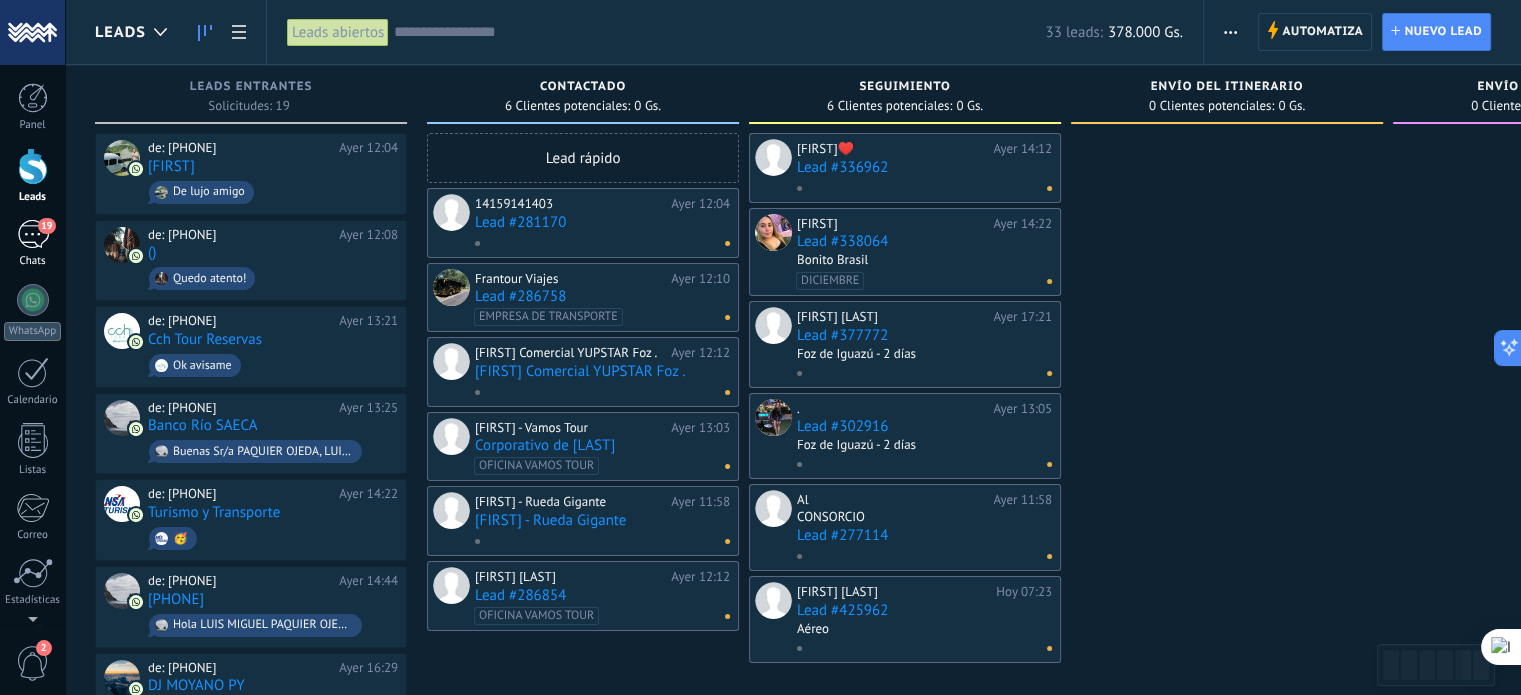 click on "19" at bounding box center [33, 234] 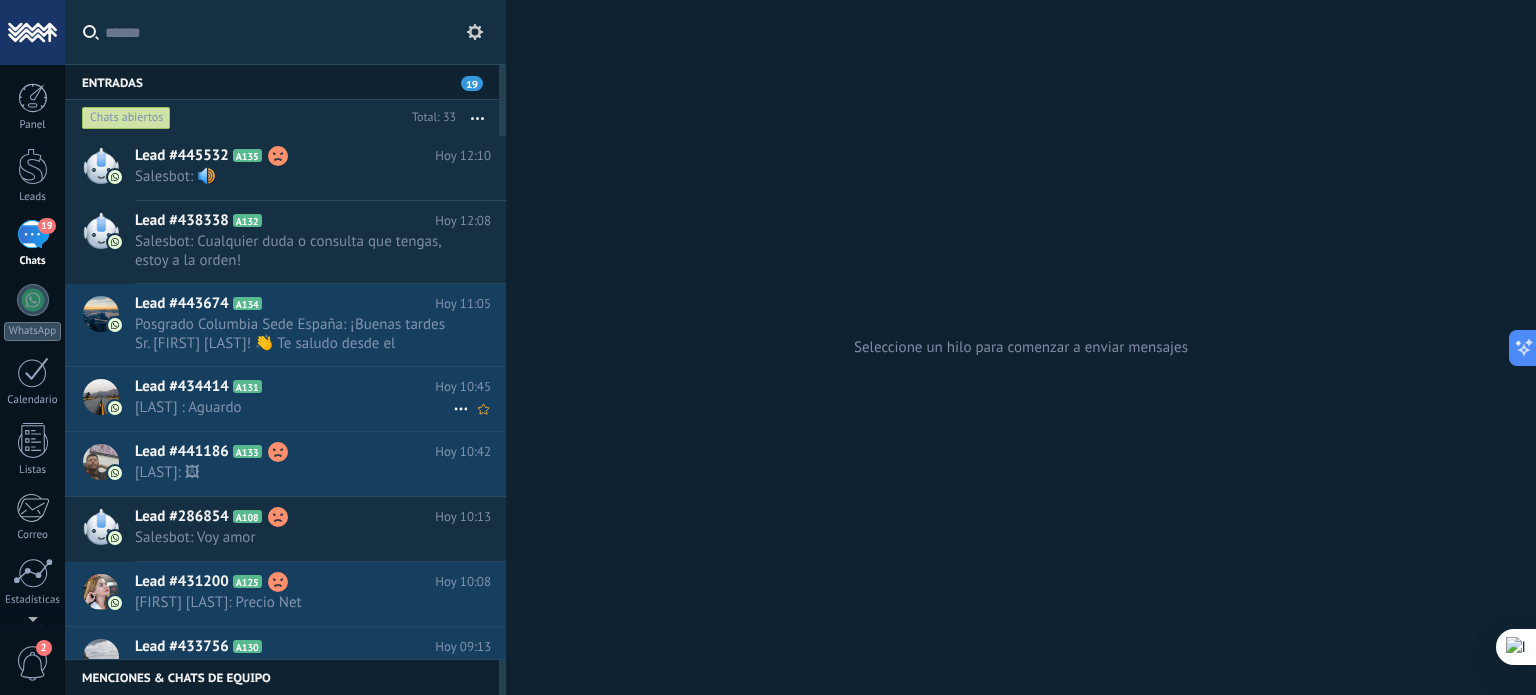 click 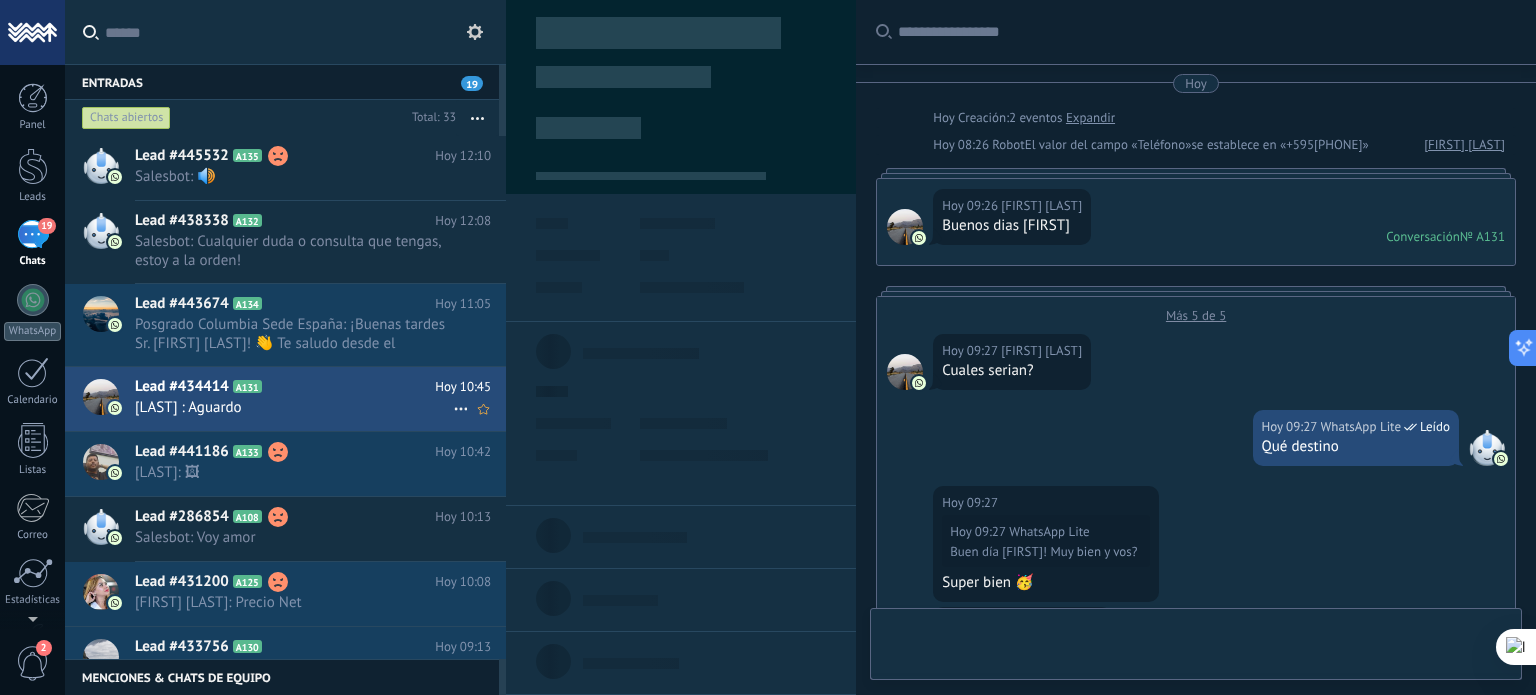 scroll, scrollTop: 812, scrollLeft: 0, axis: vertical 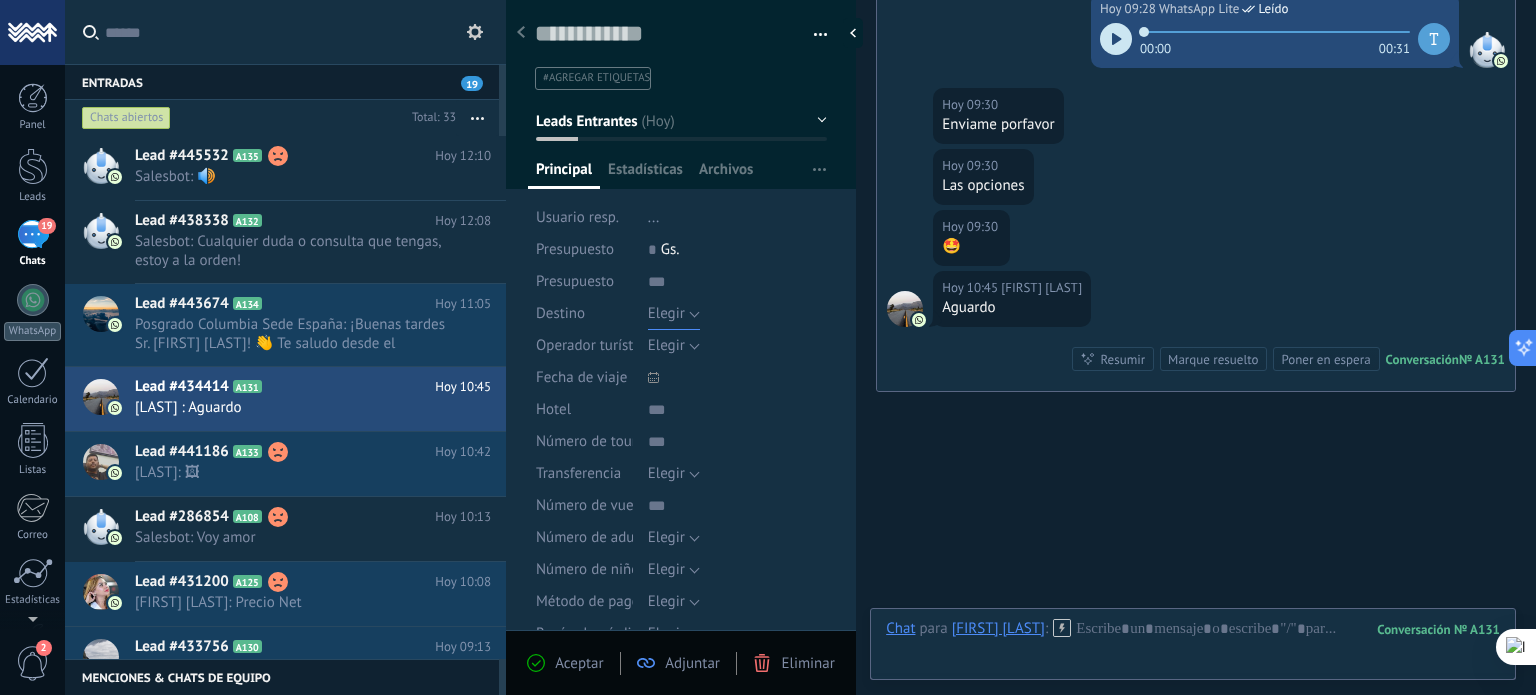click on "Elegir" at bounding box center (666, 313) 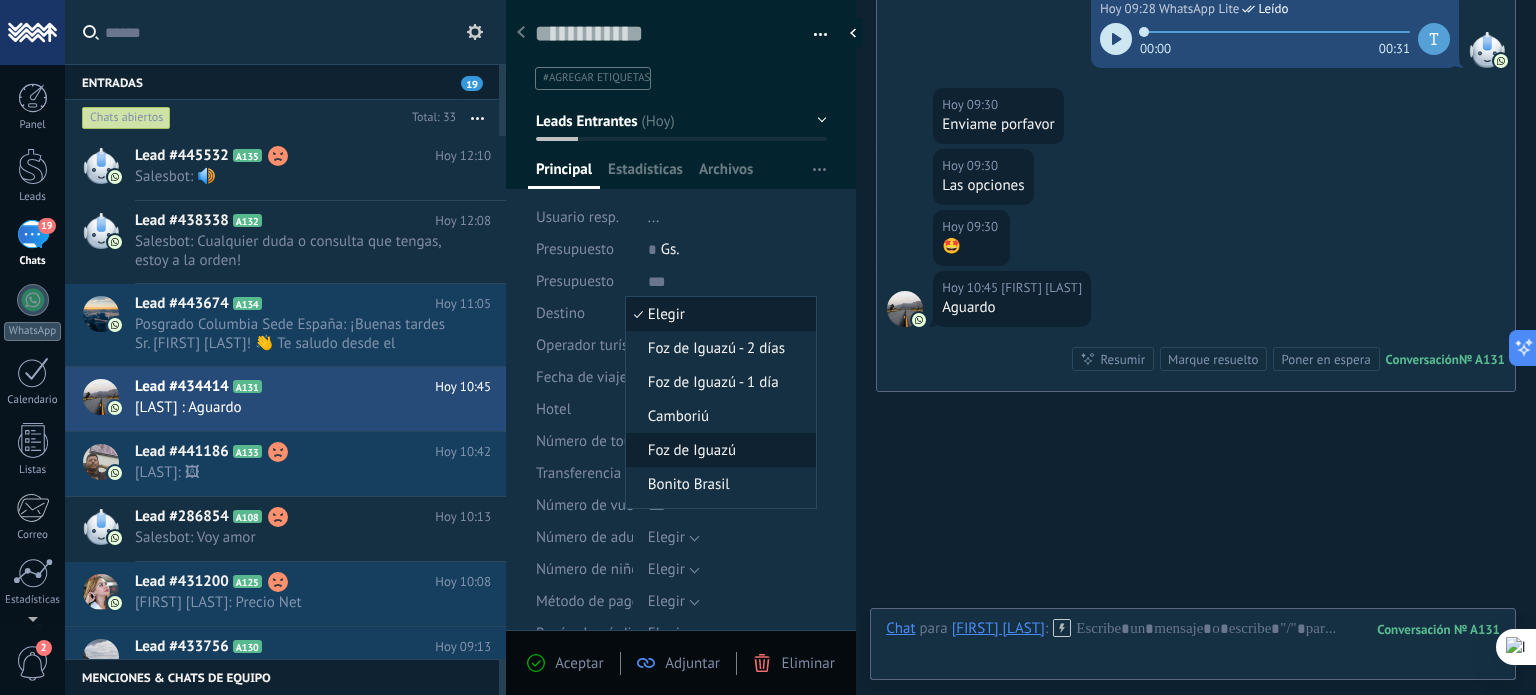 scroll, scrollTop: 28, scrollLeft: 0, axis: vertical 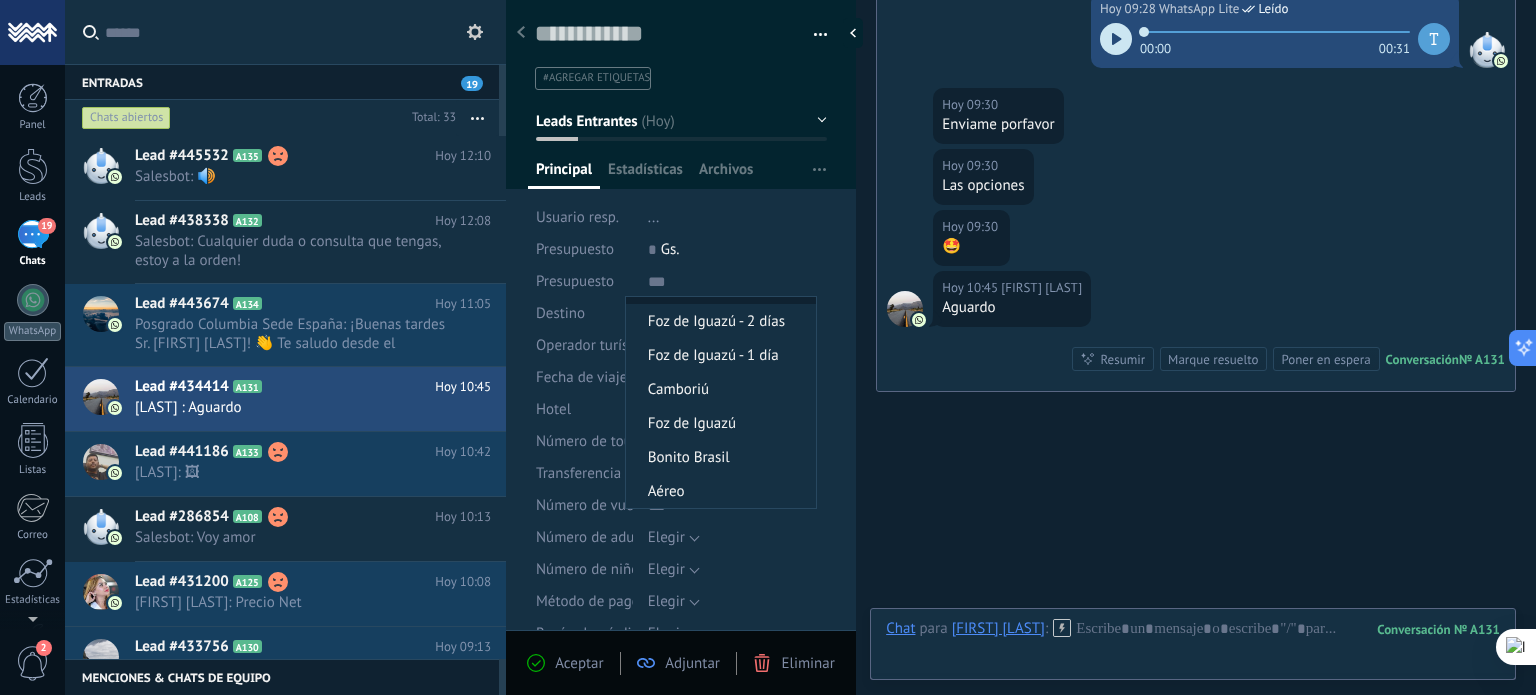 click on "Buscar Carga más Hoy Hoy Creación: 2 eventos Expandir Hoy 08:26 Robot El valor del campo «Teléfono» se establece en «+595[PHONE]» [LAST] Hoy 09:26 [LAST] Buenos dias miguel Conversación № A131 Conversación № A131 Más 5 de 5 Hoy 09:27 [LAST] Cuales serian? Hoy 09:27 WhatsApp Lite Leído Qué destino Hoy 09:27 [LAST] Hoy 09:27 WhatsApp Lite Buen día [LAST]! Muy bien y vos? Super bien 🥳 Hoy 09:28 [LAST] Hoy 09:27 WhatsApp Lite Qué destino Brasil Hoy 09:28 WhatsApp Lite Leído 00:00 00:31 Hoy 09:30 [LAST] Enviame porfavor Hoy 09:30 [LAST] Las opciones Hoy 09:30 [LAST] 🤩 Hoy 10:45 [LAST] Aguardo Conversación № A131 Conversación № A131 Resumir Resumir Marque resuelto Poner en espera Hoy 10:46 [LAST]: Aguardo Conversación № A131 No hay tareas. Crear una Participantes: 0 Agregar usuario Bots: 0" at bounding box center [1196, -36] 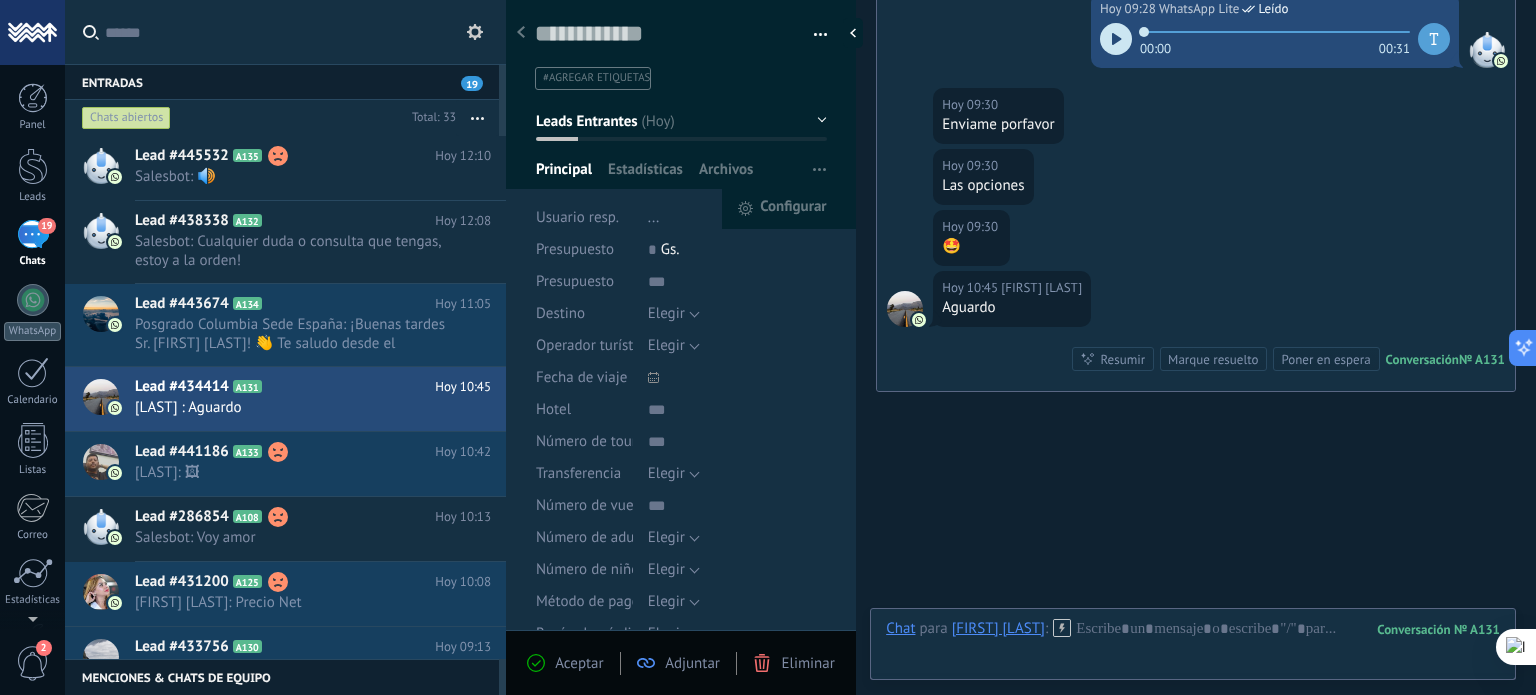 click at bounding box center [819, 170] 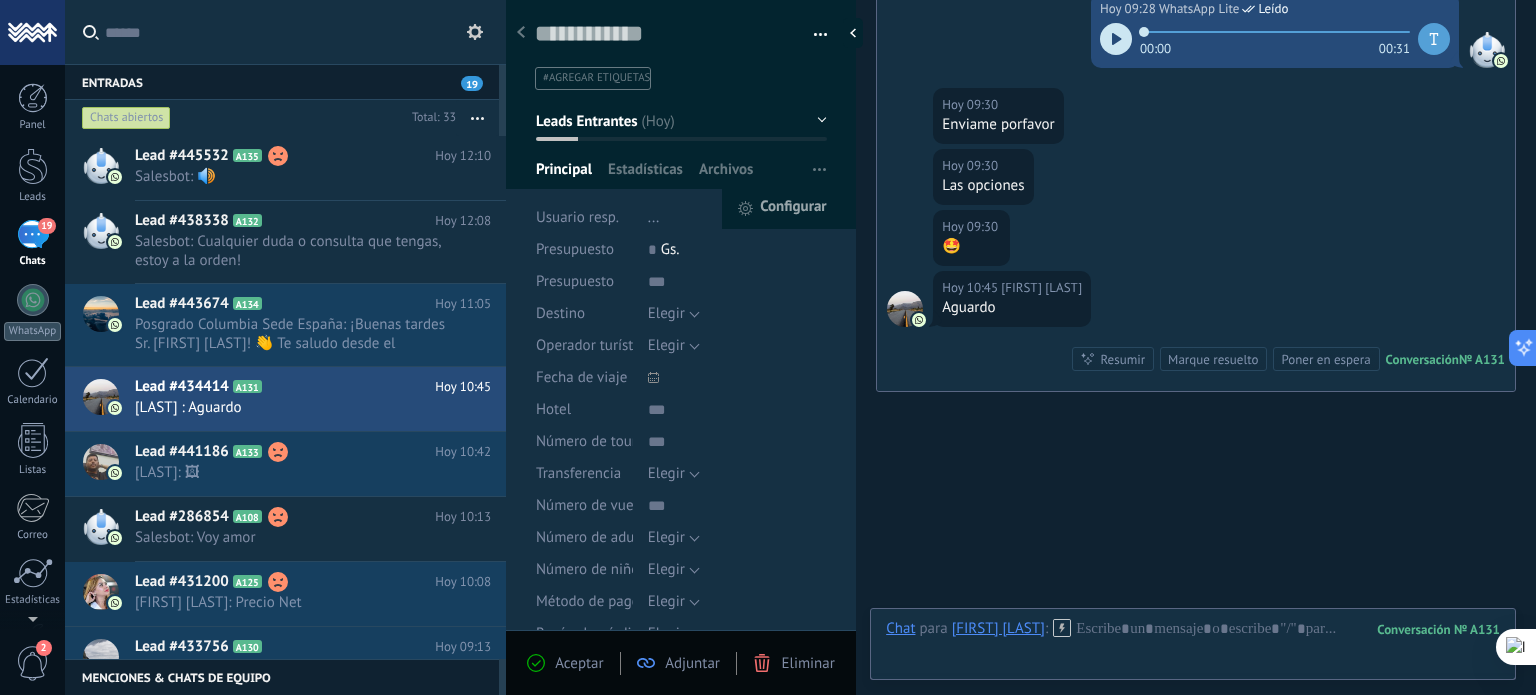 click on "Configurar" at bounding box center (793, 209) 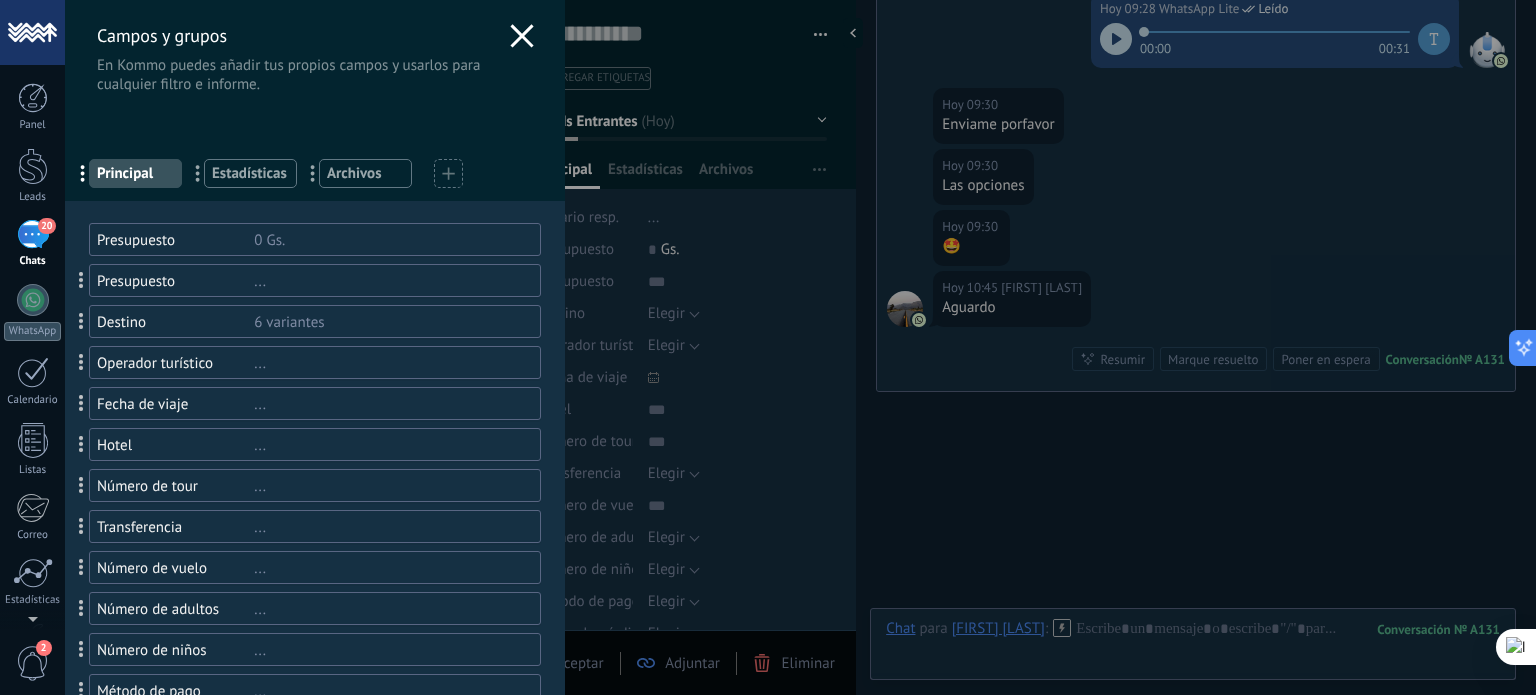 click on "Destino 6 variantes" at bounding box center (315, 321) 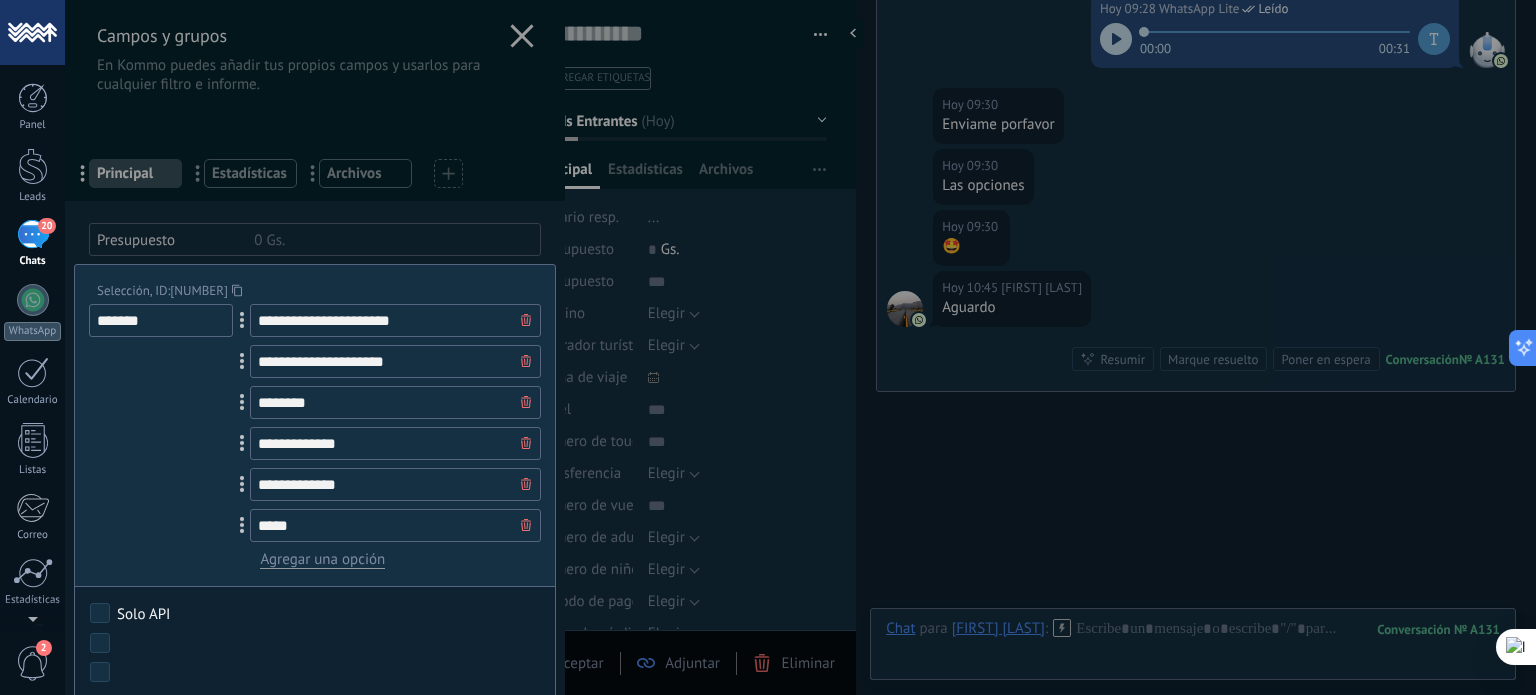 click at bounding box center (315, 783) 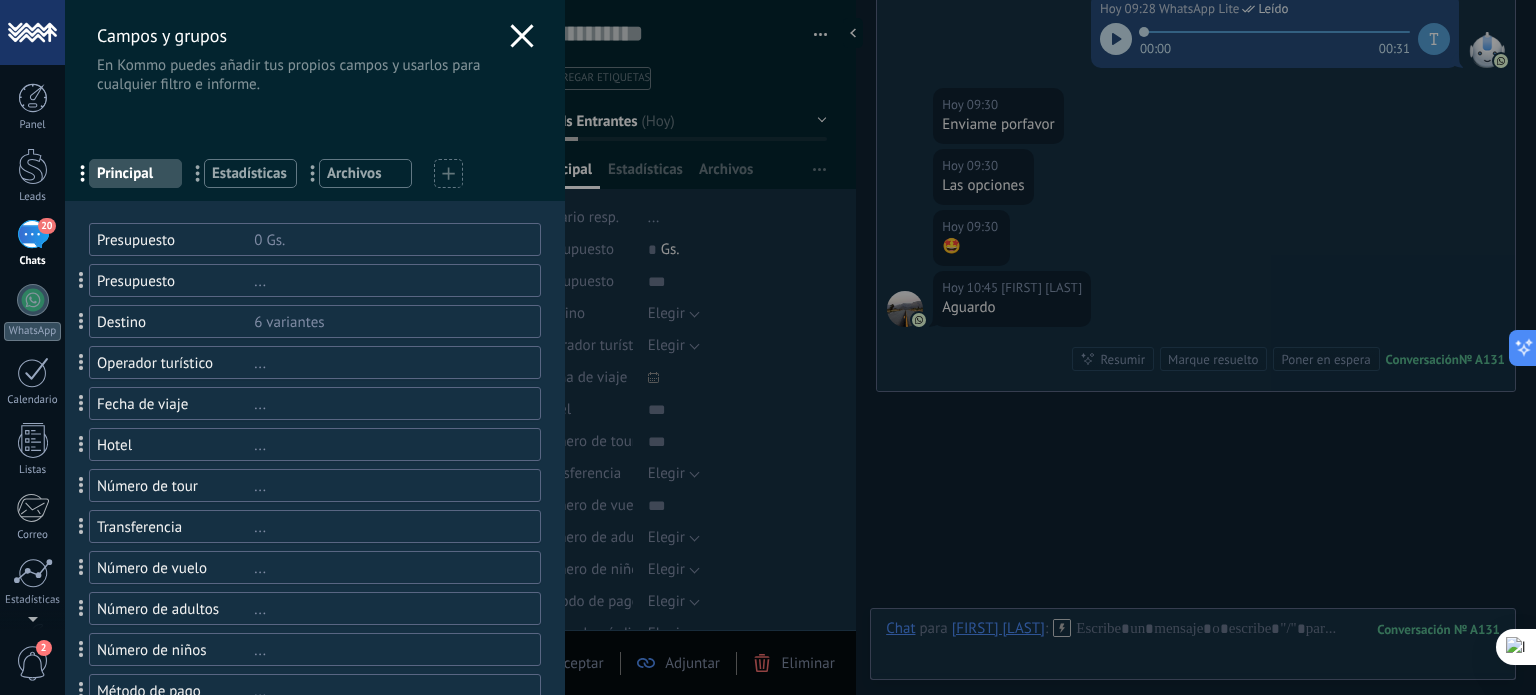 click 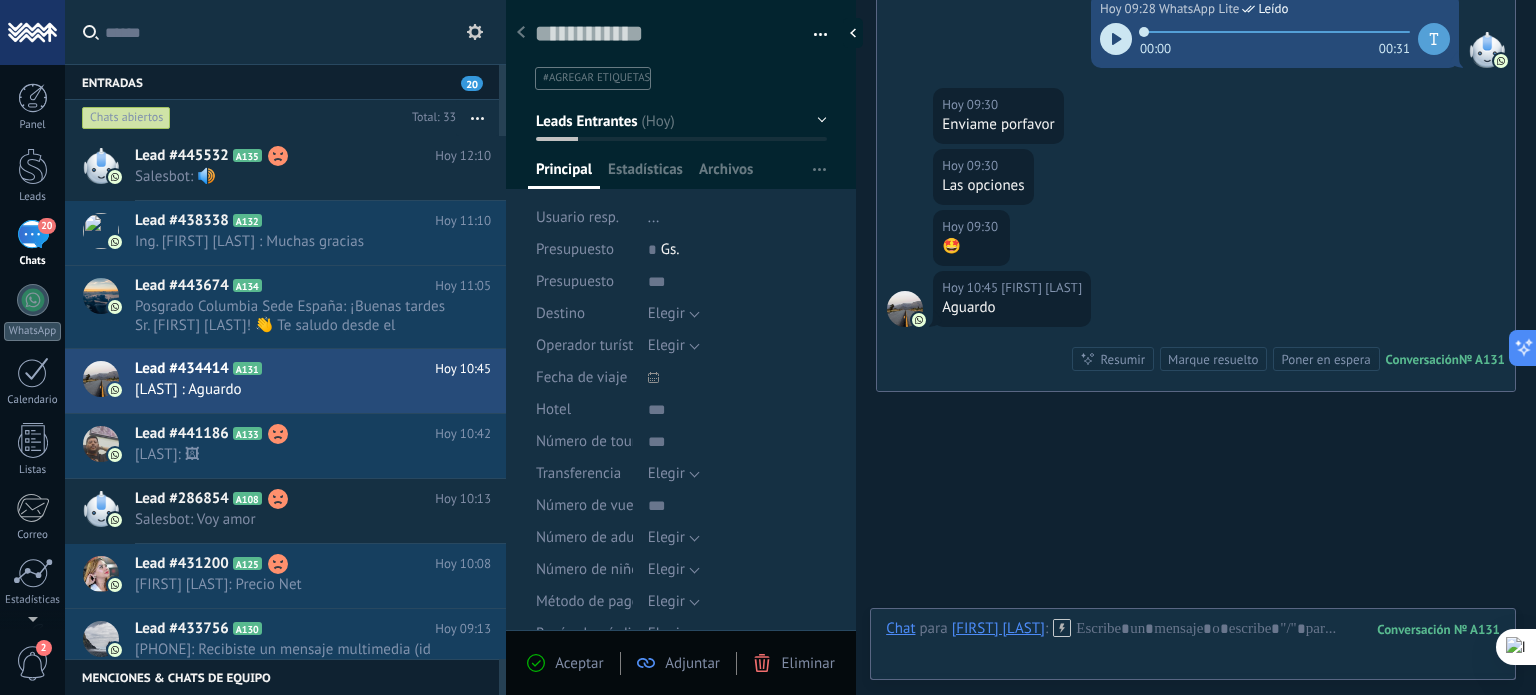 click on "Leads Entrantes" at bounding box center [681, 121] 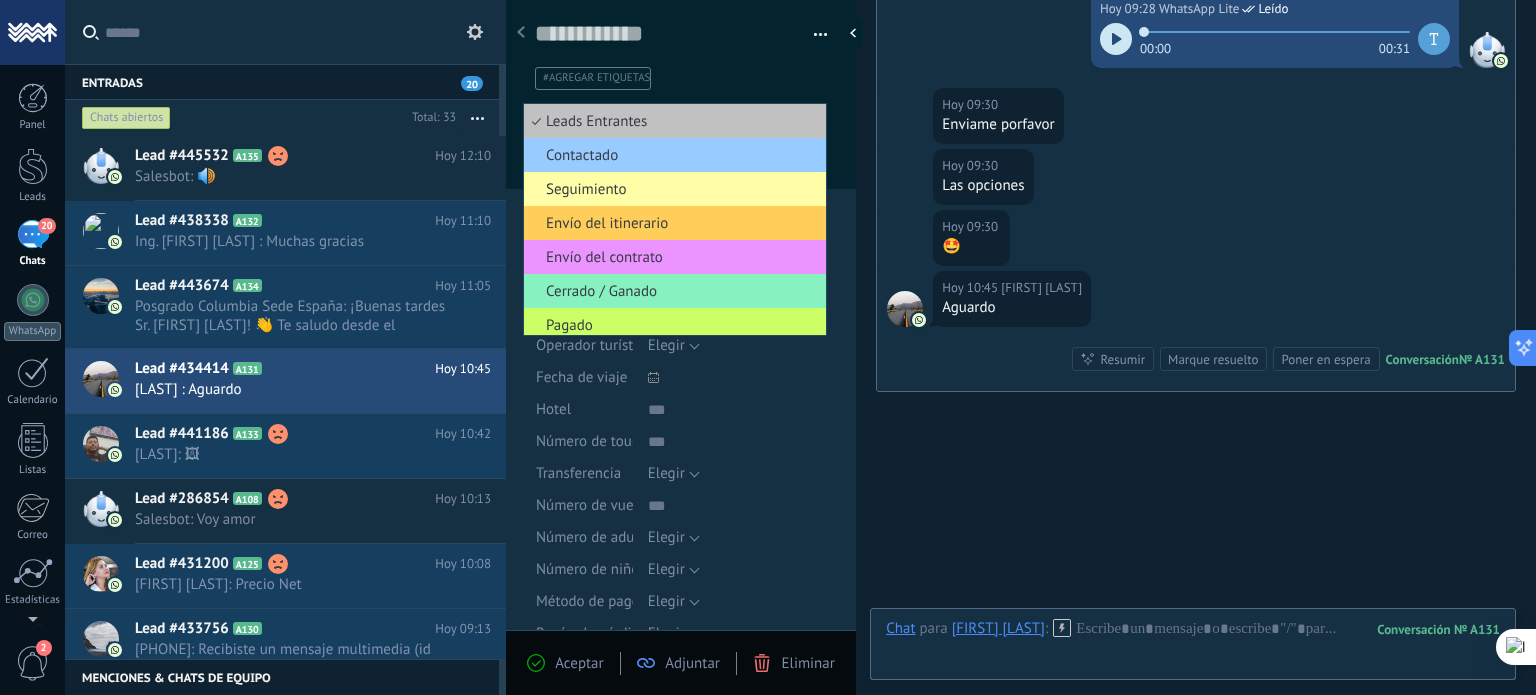 click on "Seguimiento" at bounding box center (672, 189) 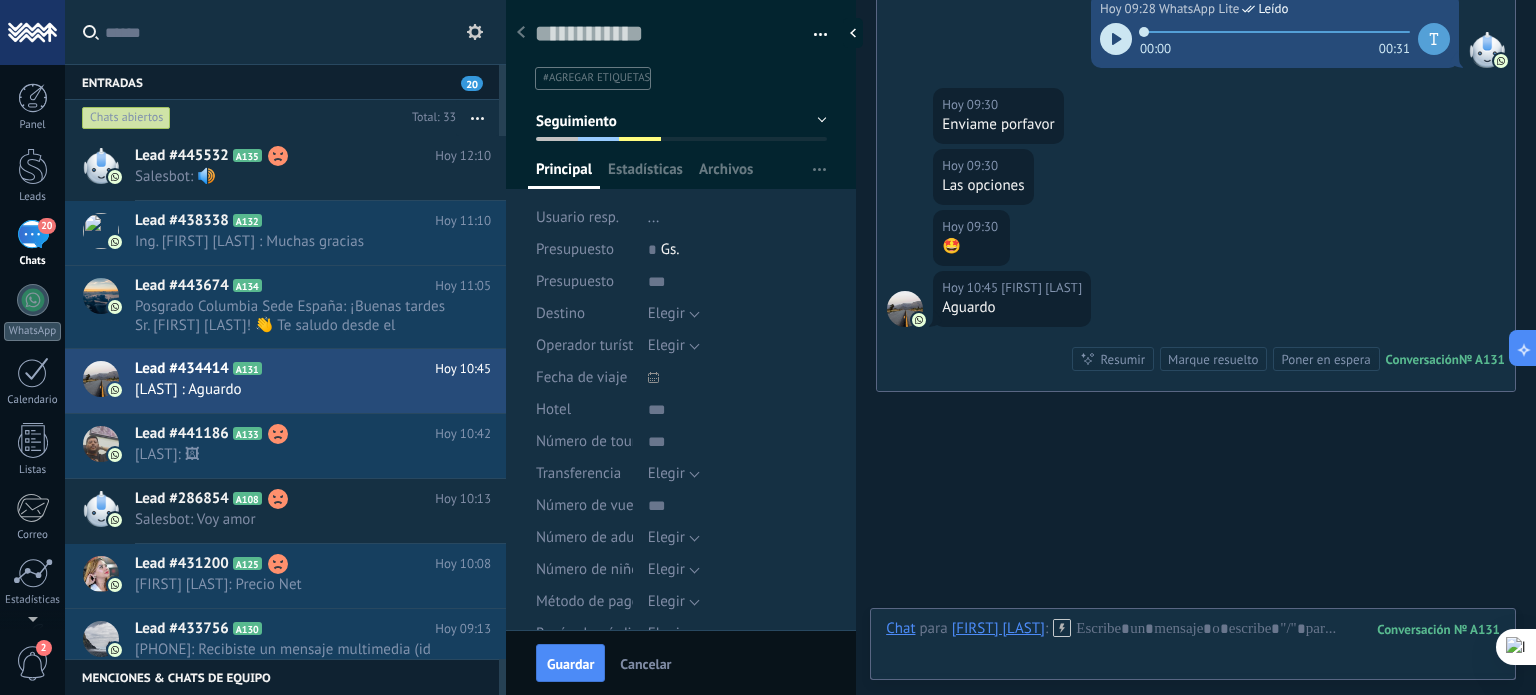 click on "#agregar etiquetas" at bounding box center (677, 78) 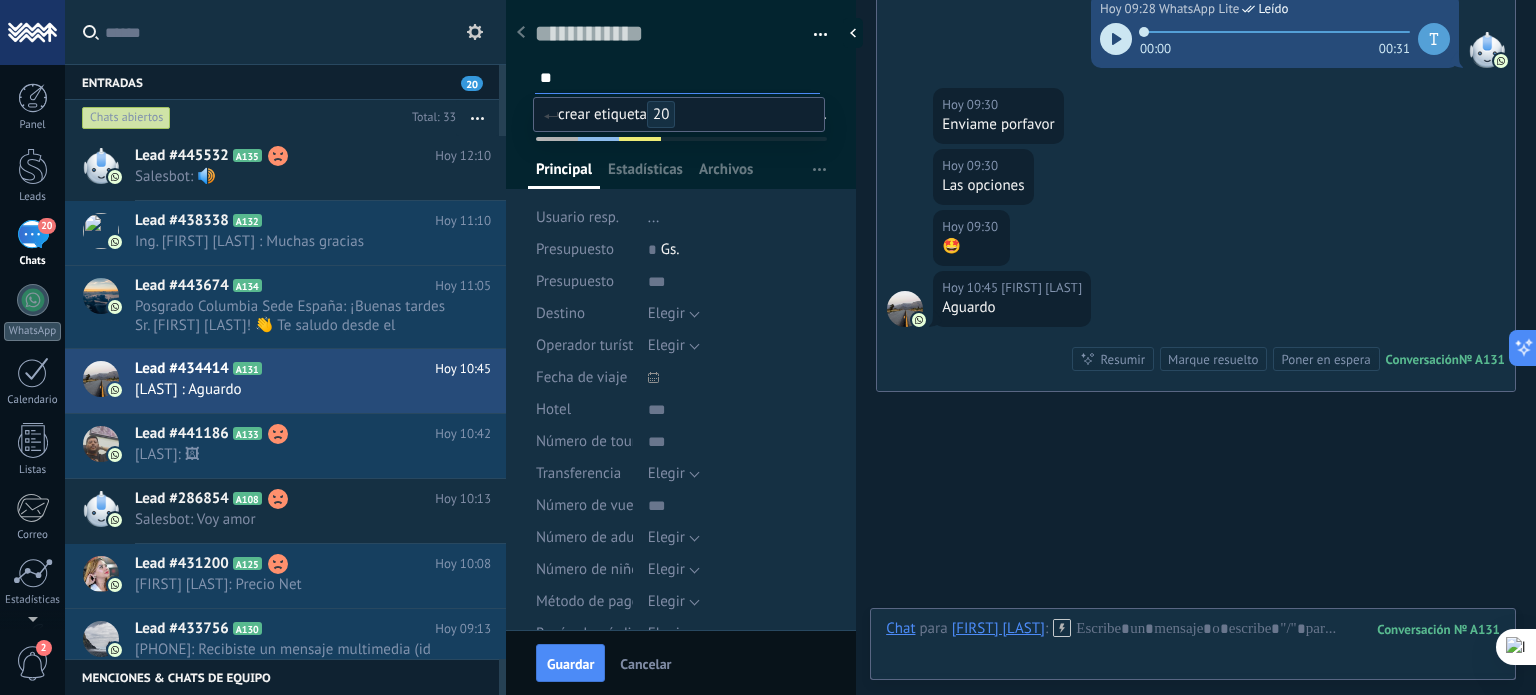 type on "*" 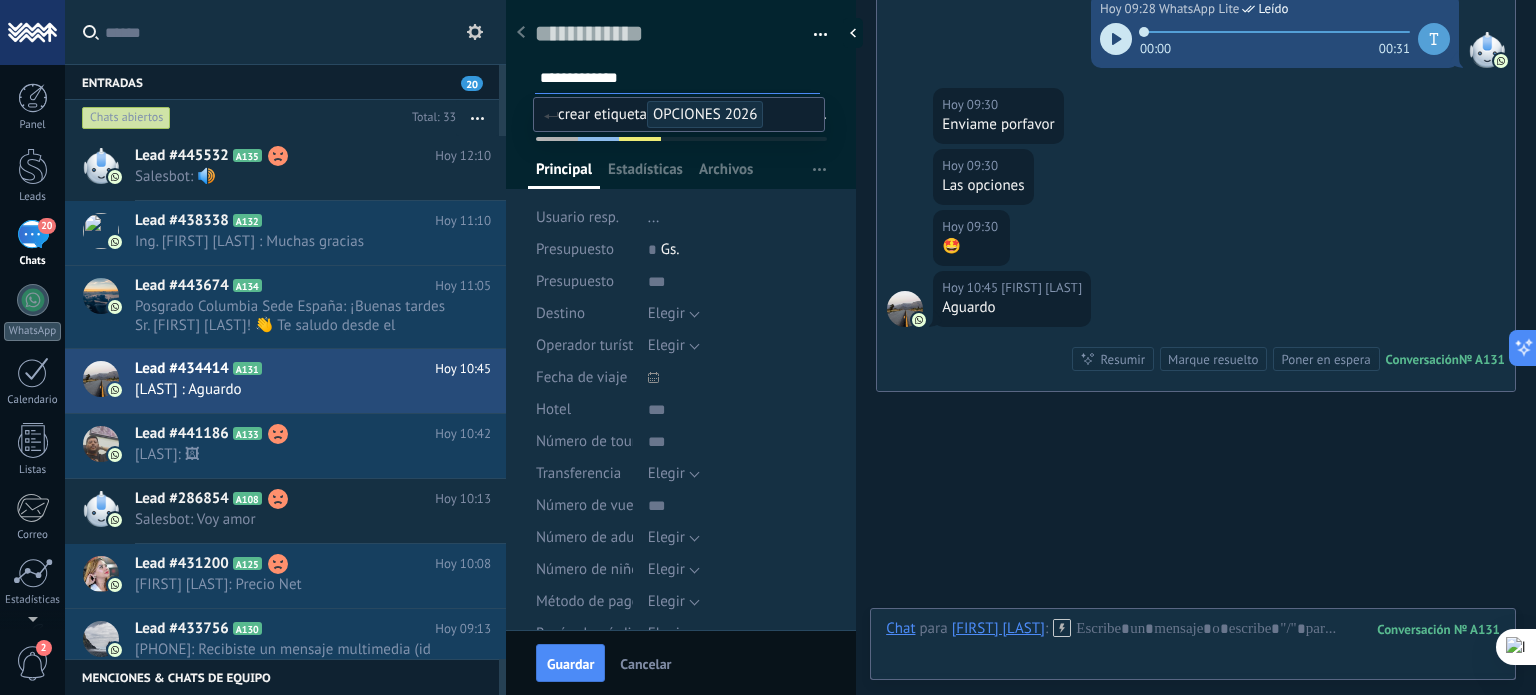 type on "**********" 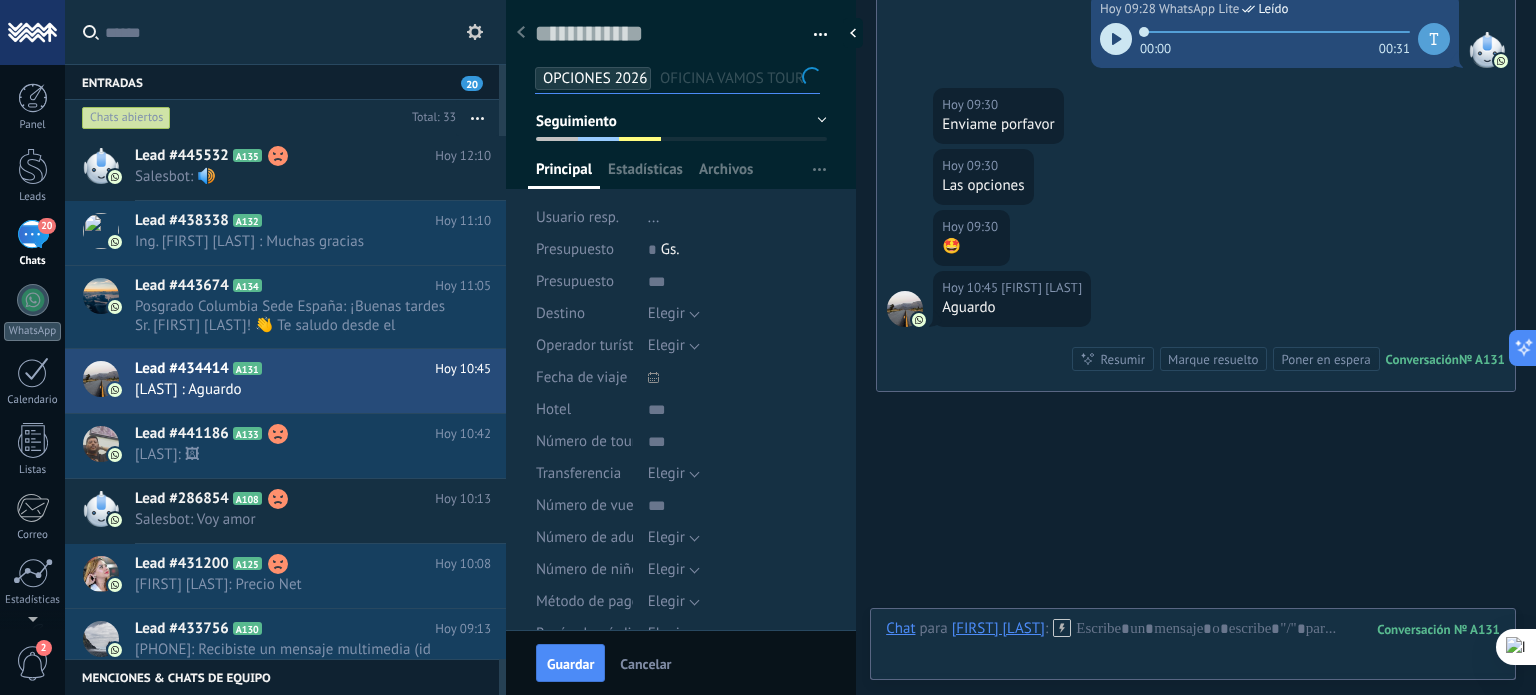scroll, scrollTop: 0, scrollLeft: 0, axis: both 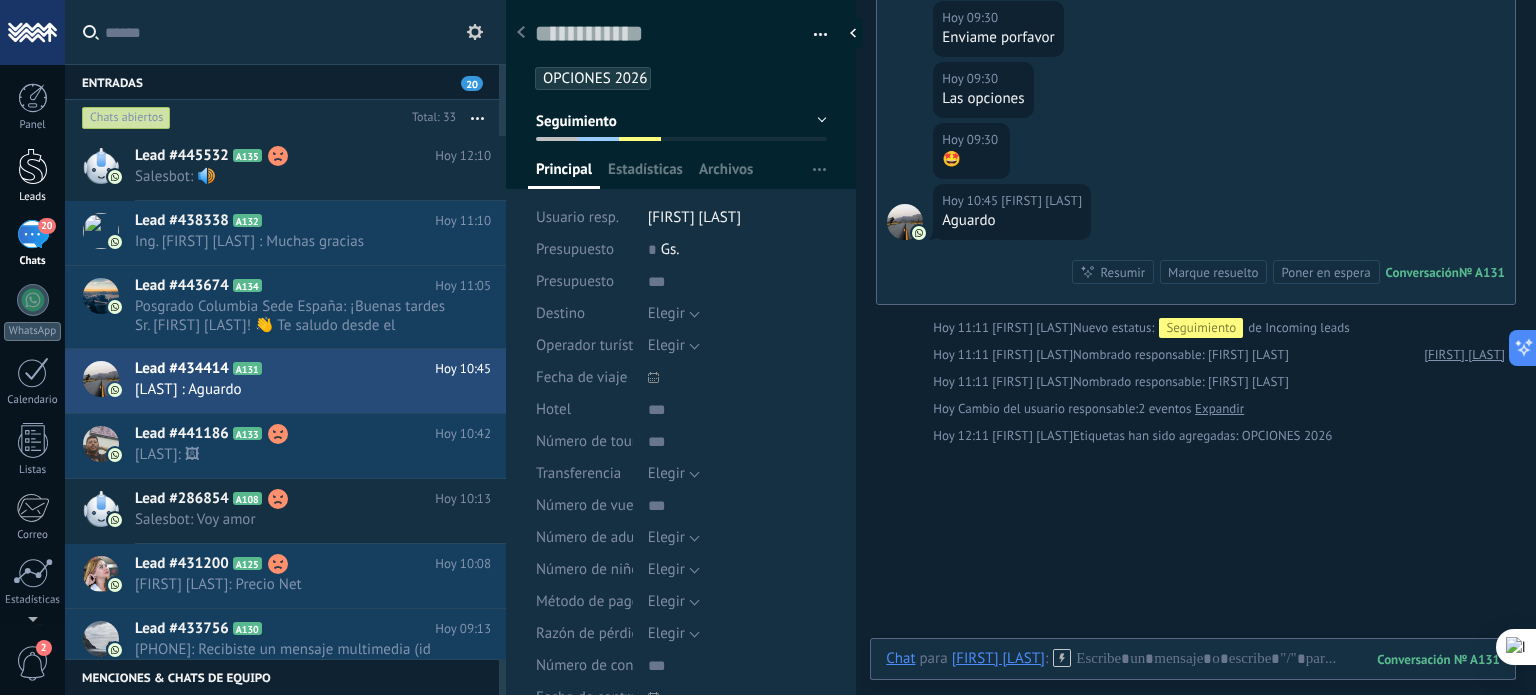 click at bounding box center [33, 166] 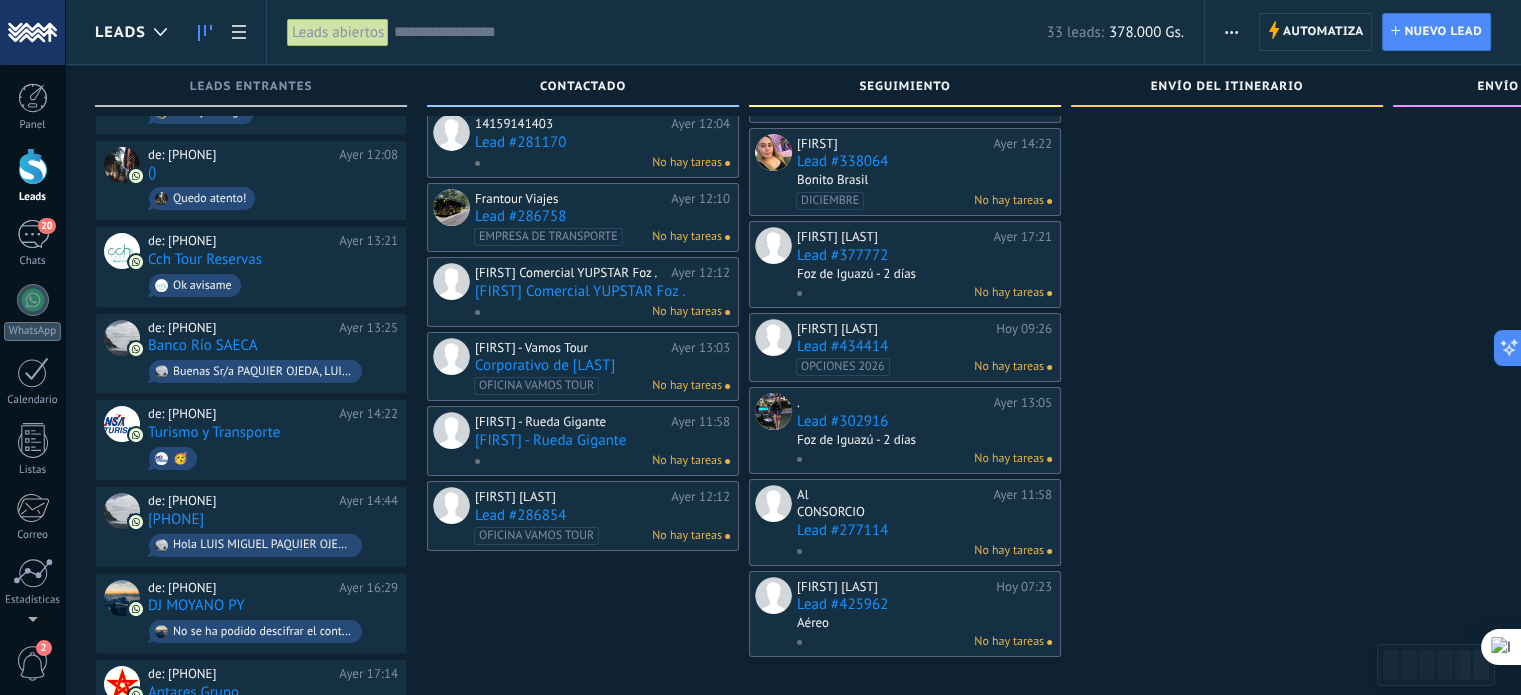 scroll, scrollTop: 79, scrollLeft: 0, axis: vertical 